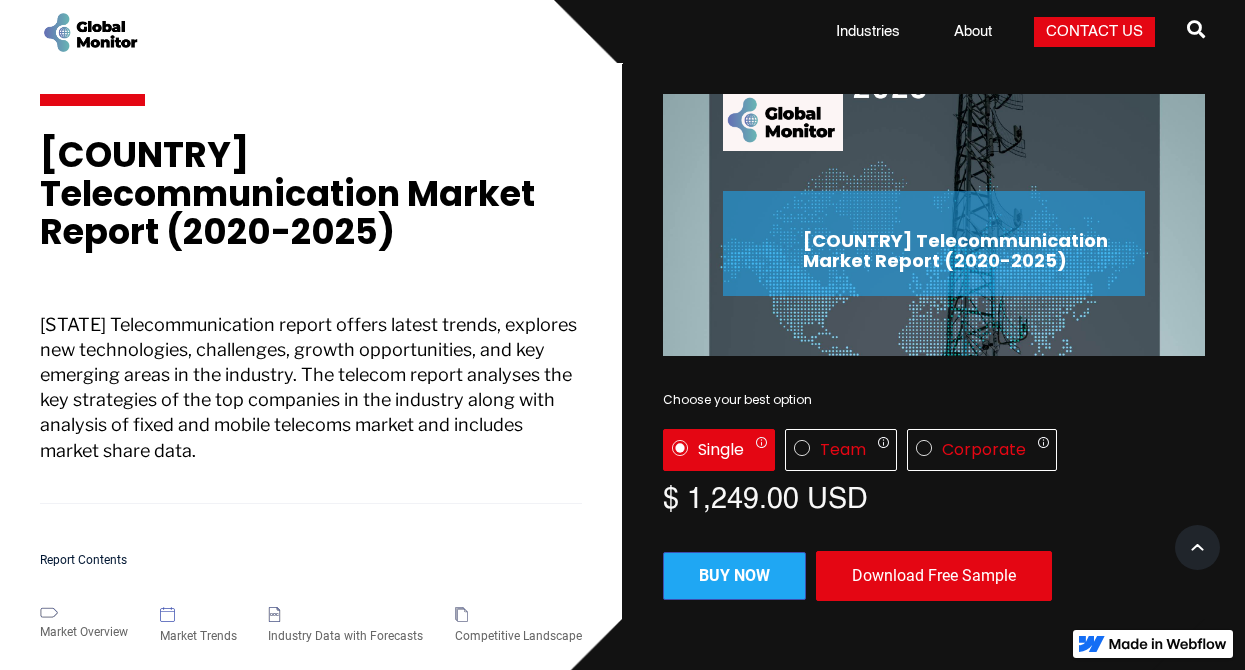 scroll, scrollTop: 0, scrollLeft: 0, axis: both 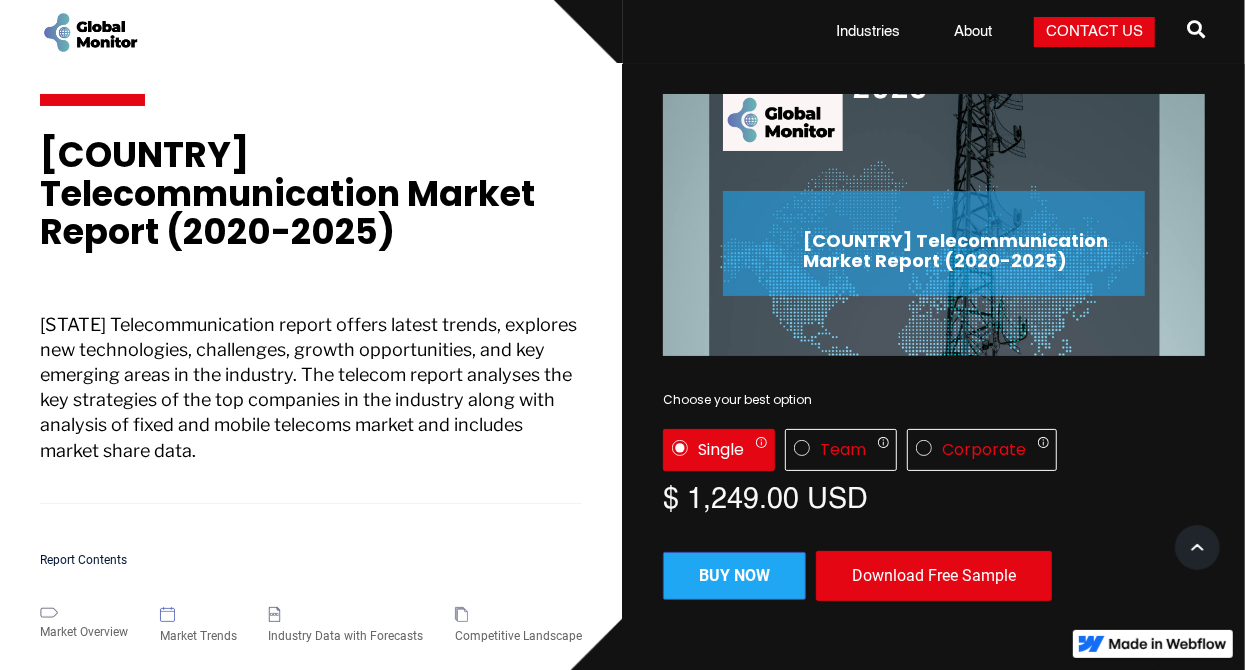 click on "[STATE] Telecommunication report offers latest trends, explores new technologies, challenges, growth opportunities, and key emerging areas in the industry. The telecom report analyses the key strategies of the top companies in the industry along with analysis of fixed and mobile telecoms market and includes market share data." at bounding box center (311, 408) 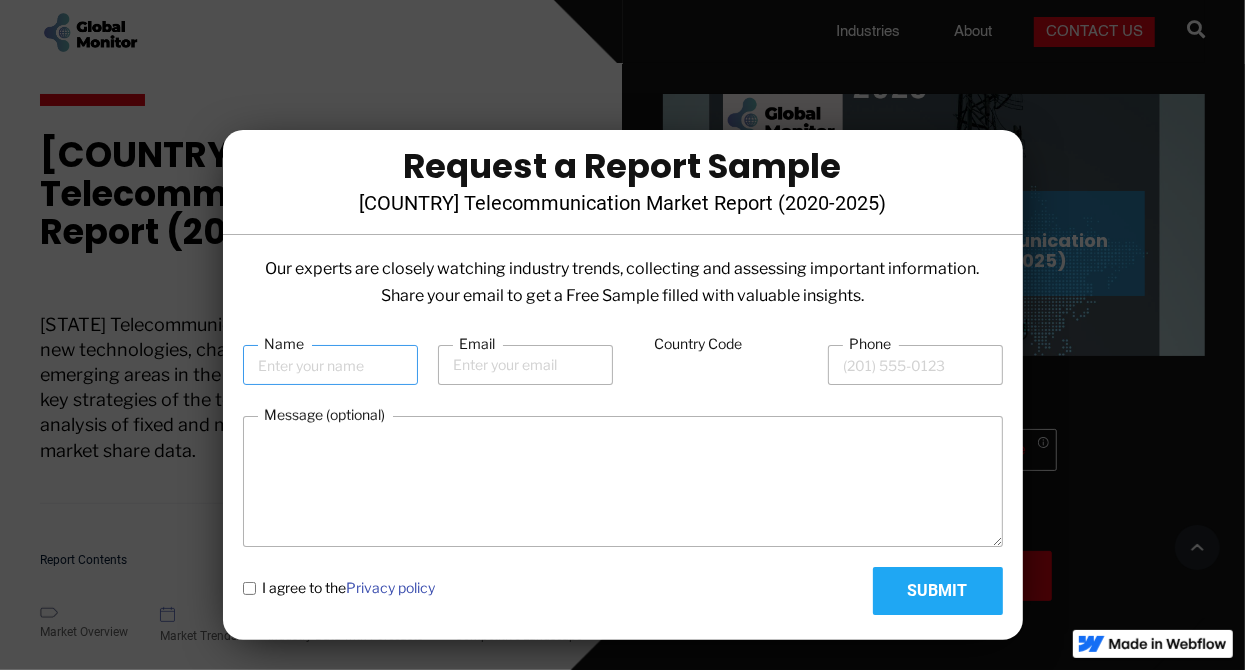 click on "Name" at bounding box center (330, 365) 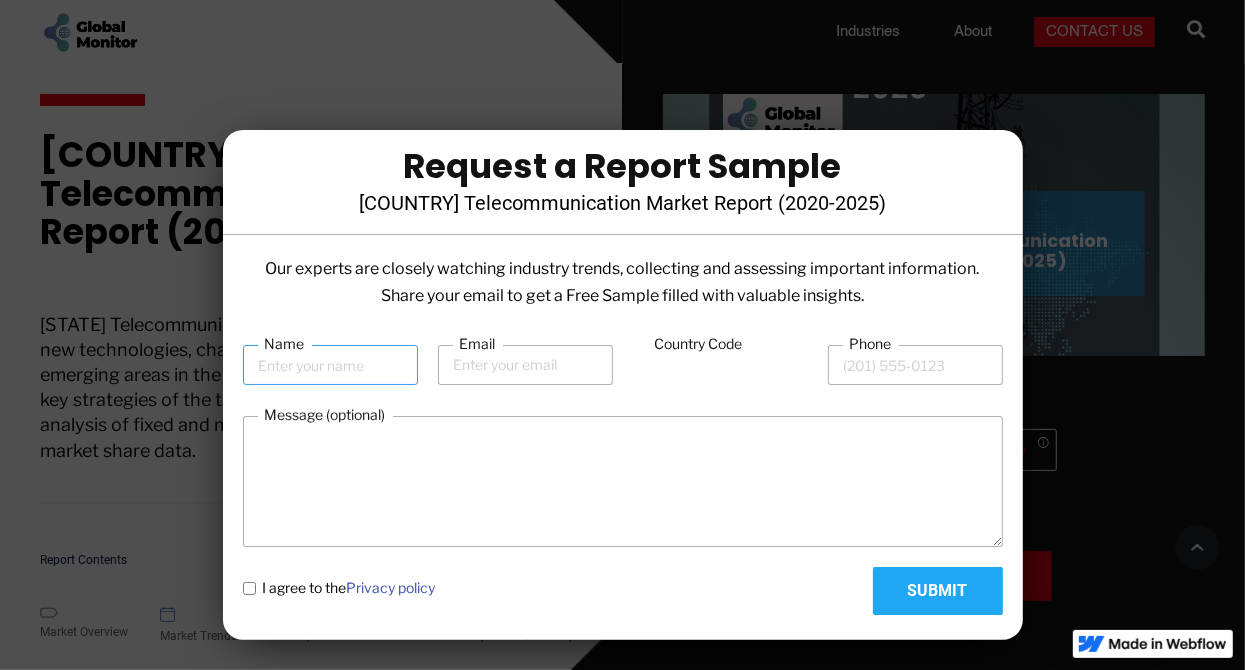 type on "[FIRST] [LAST]" 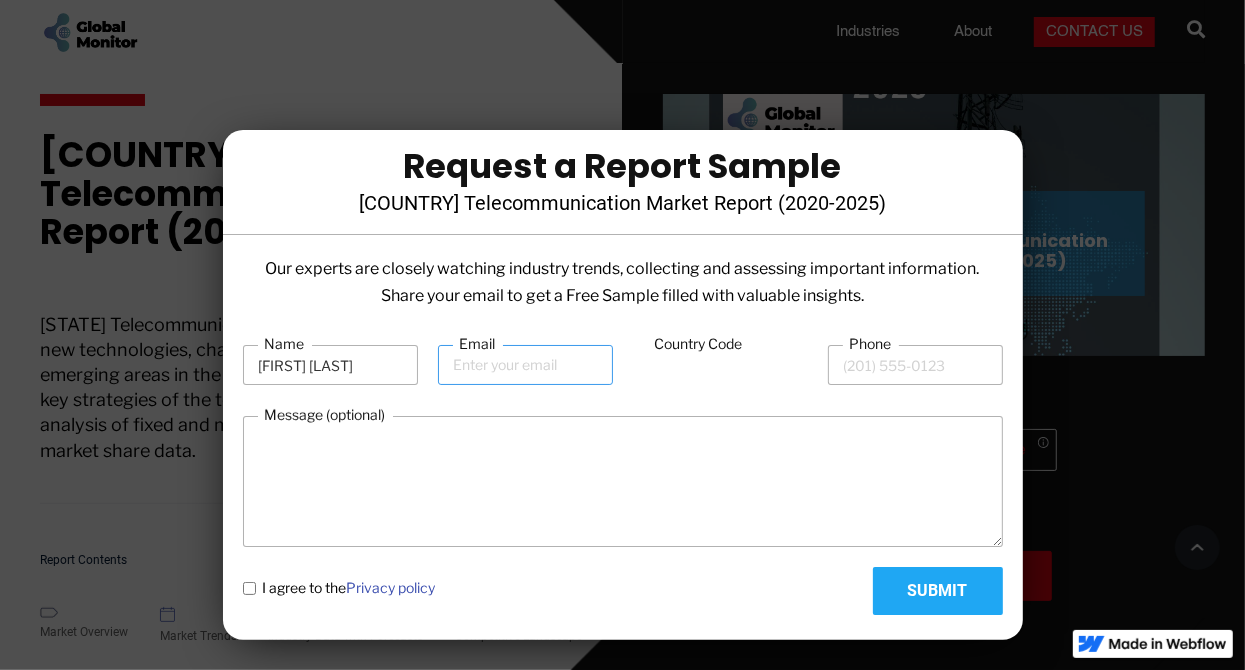 type on "[EMAIL]" 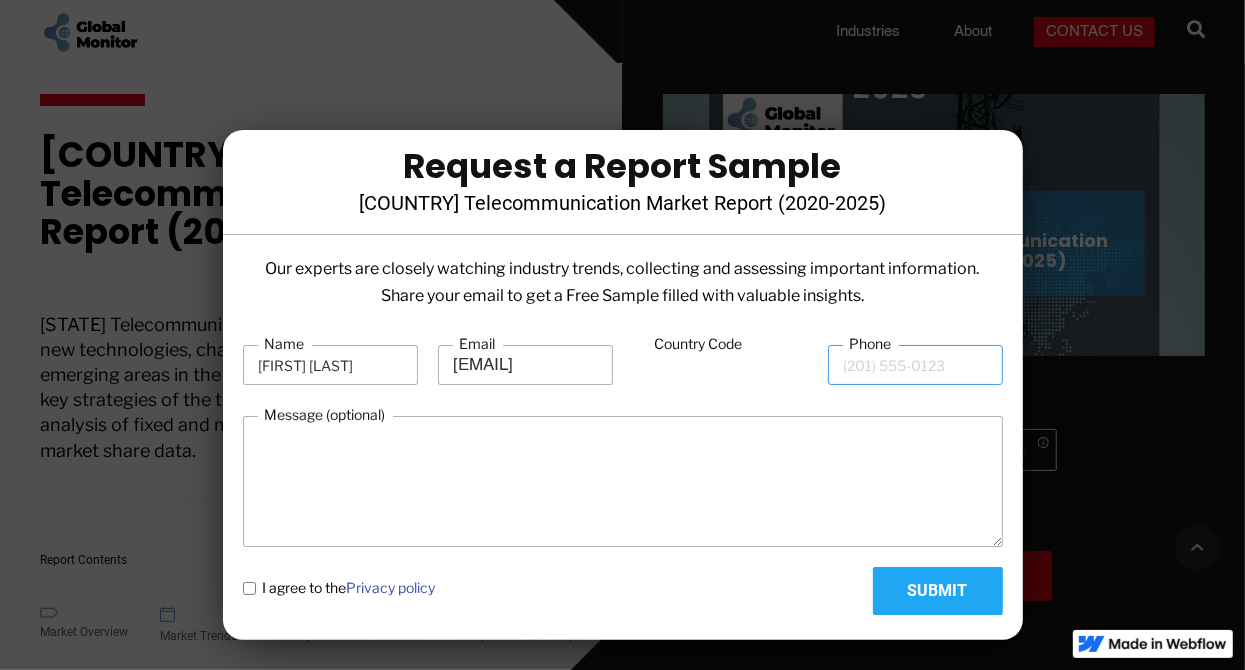 type on "[PHONE]" 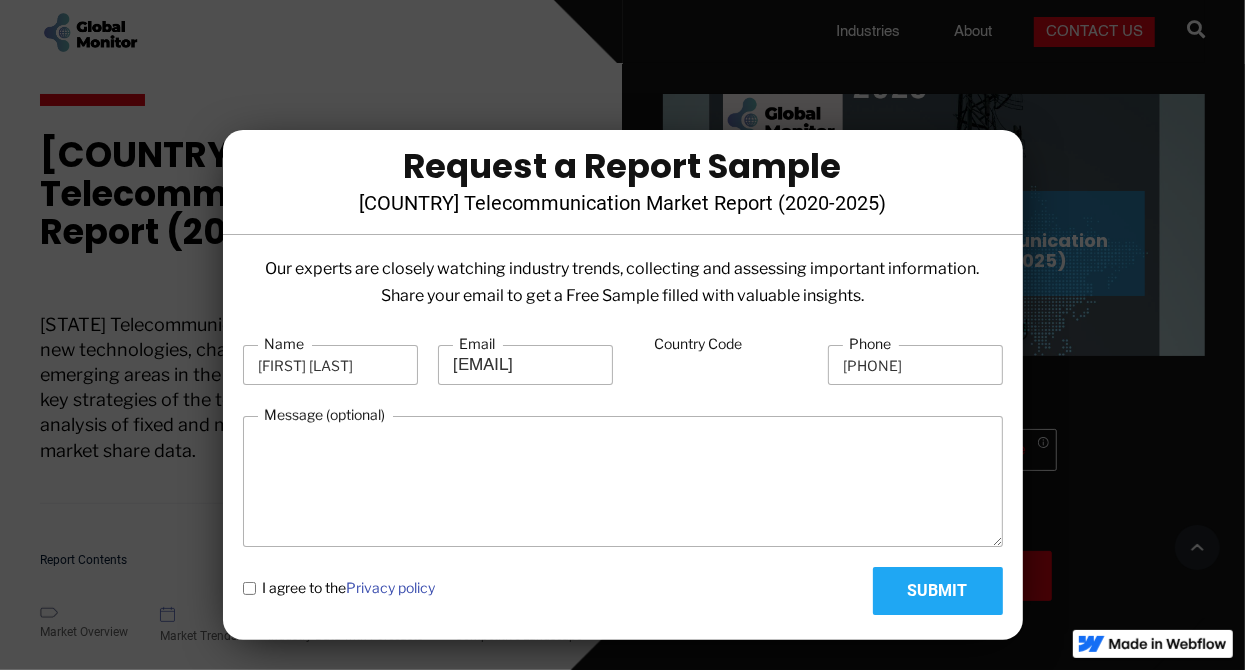 click on "Submit" at bounding box center (938, 591) 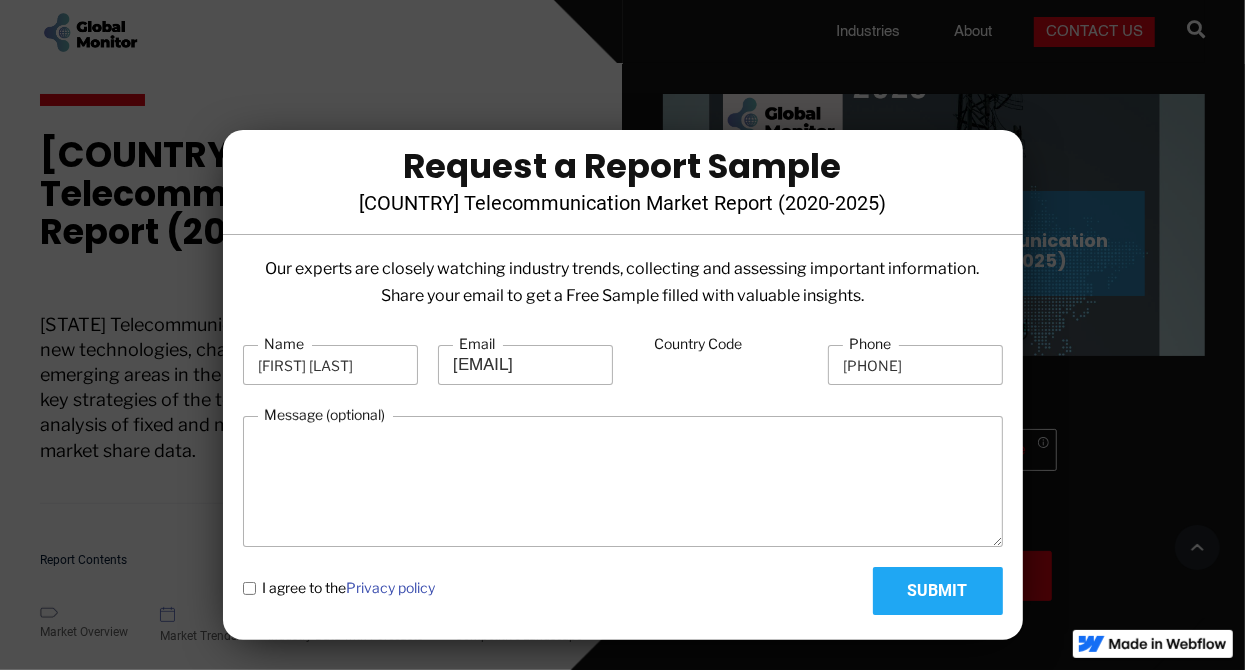 click on "I agree to the  Privacy policy" at bounding box center [249, 588] 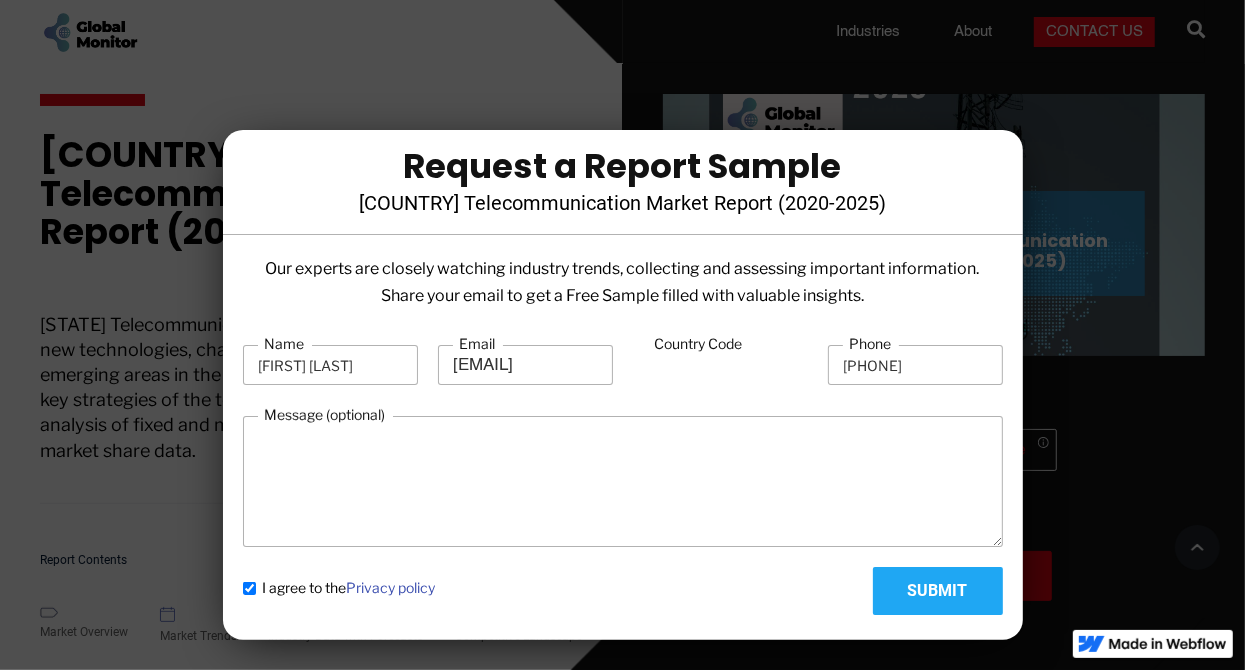 click on "Country Code" at bounding box center [720, 366] 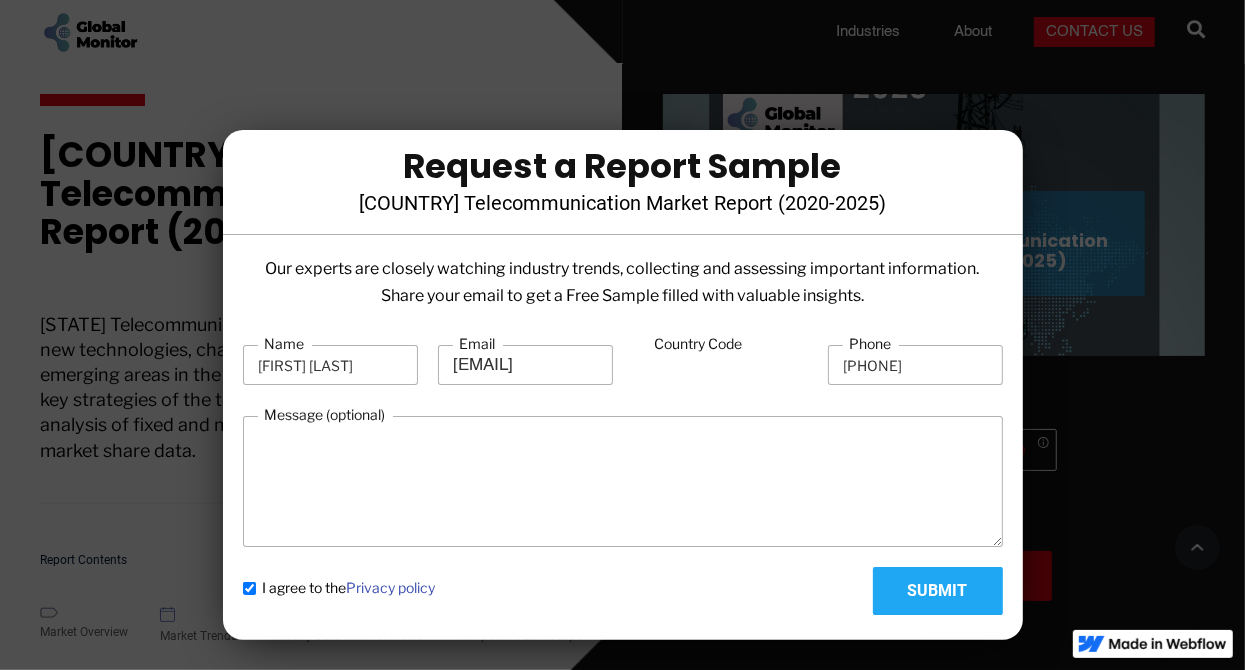 click on "Country Code" at bounding box center (699, 344) 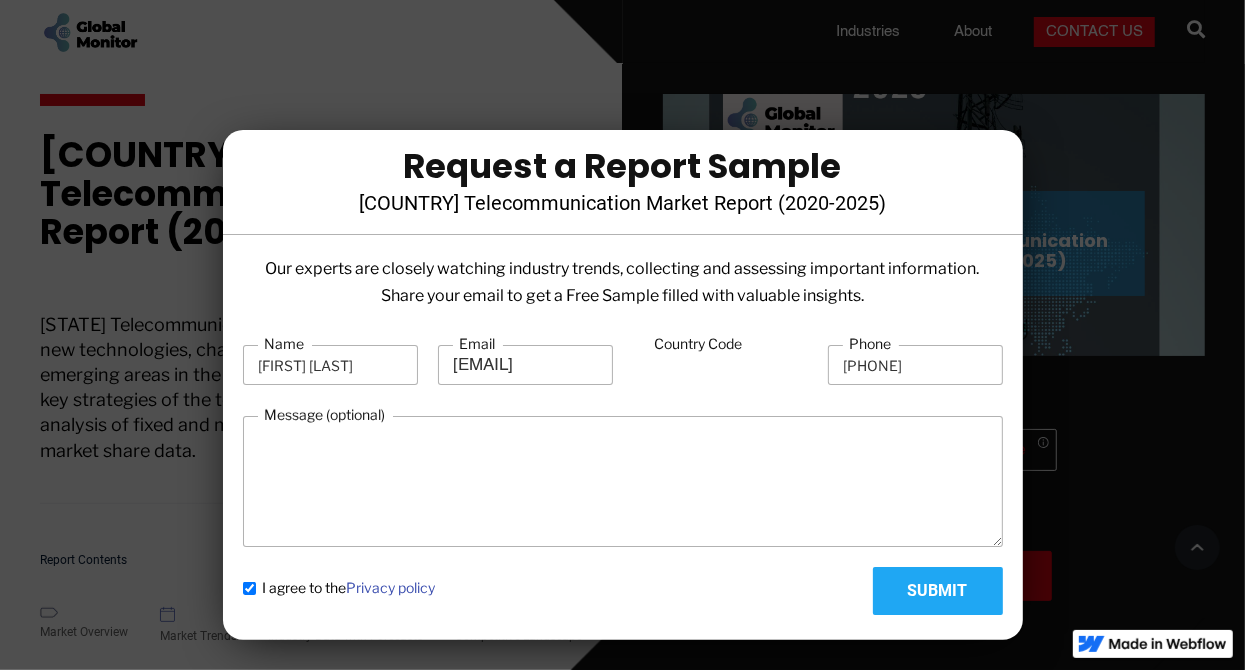 click on "Country Code" at bounding box center (720, 366) 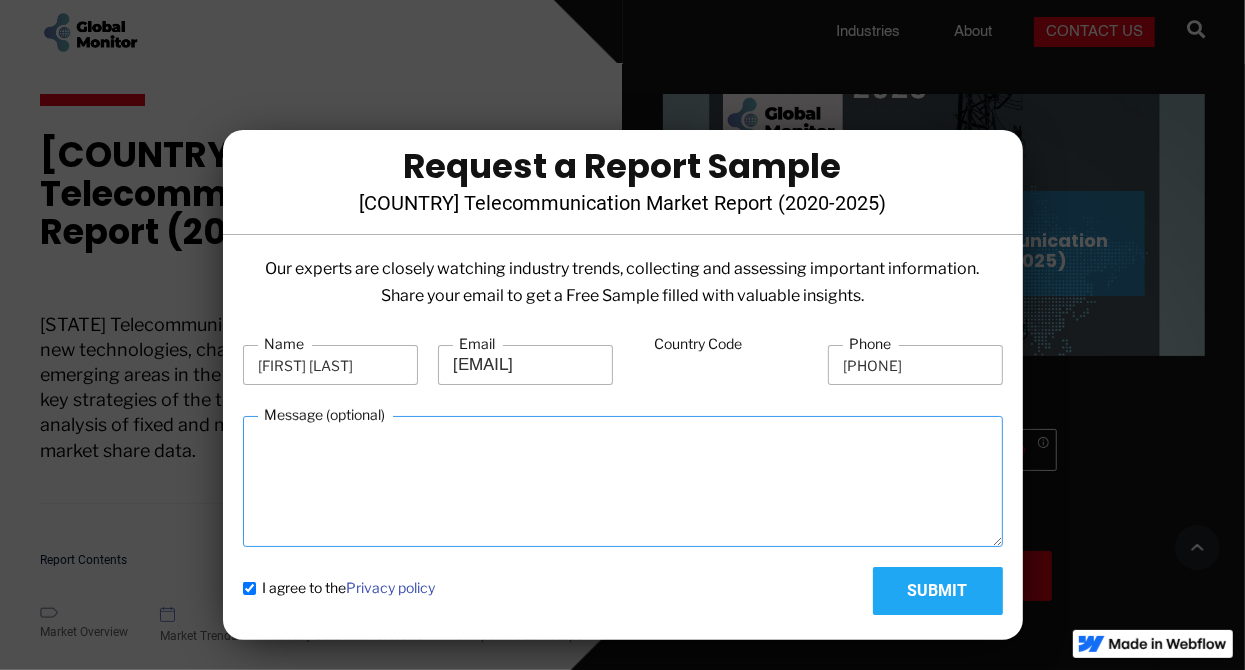 click on "Message (optional)" at bounding box center [623, 481] 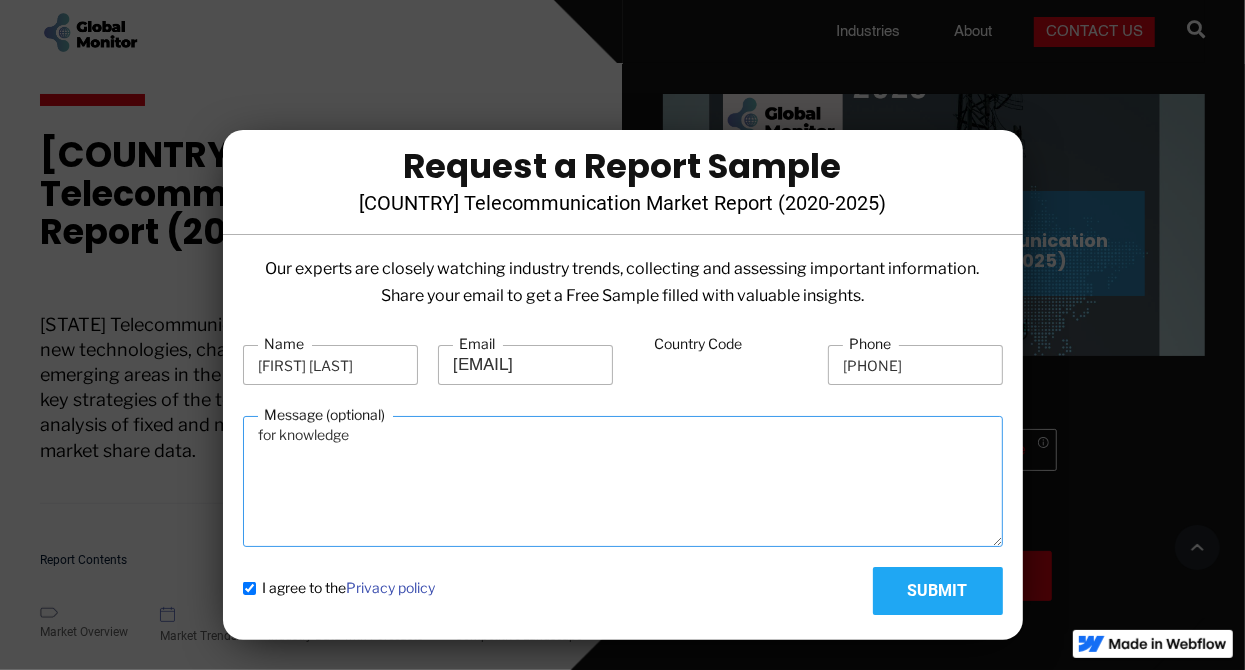 type on "for knowledge" 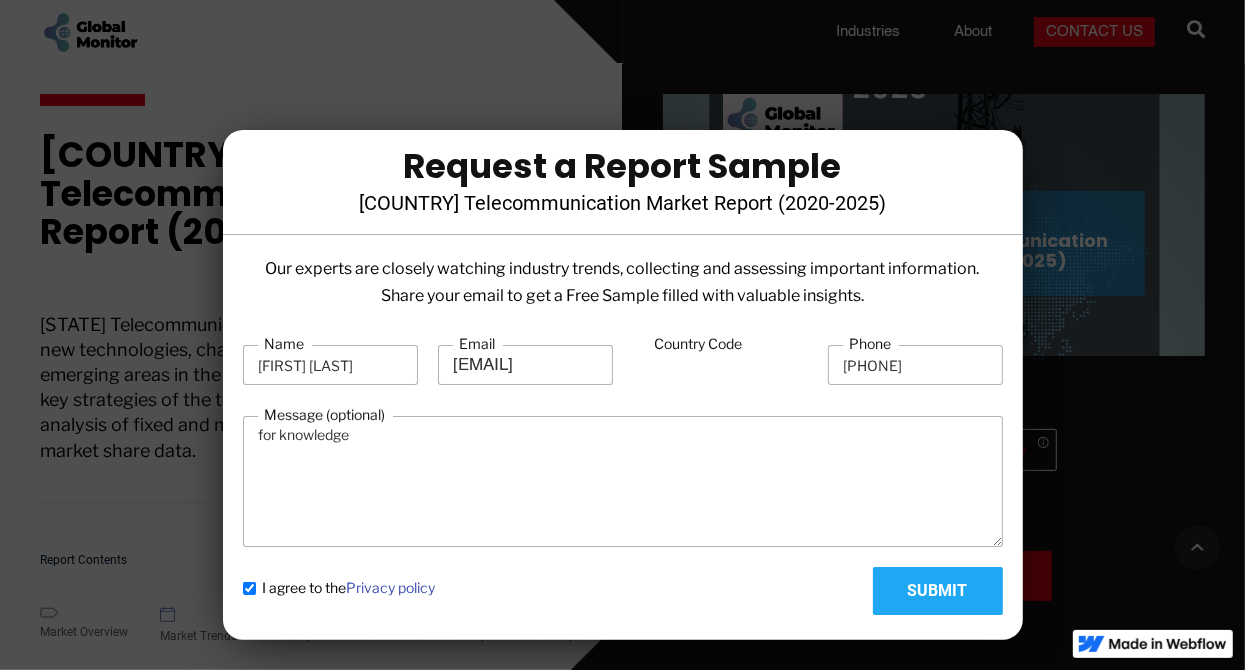click on "Submit" at bounding box center (938, 591) 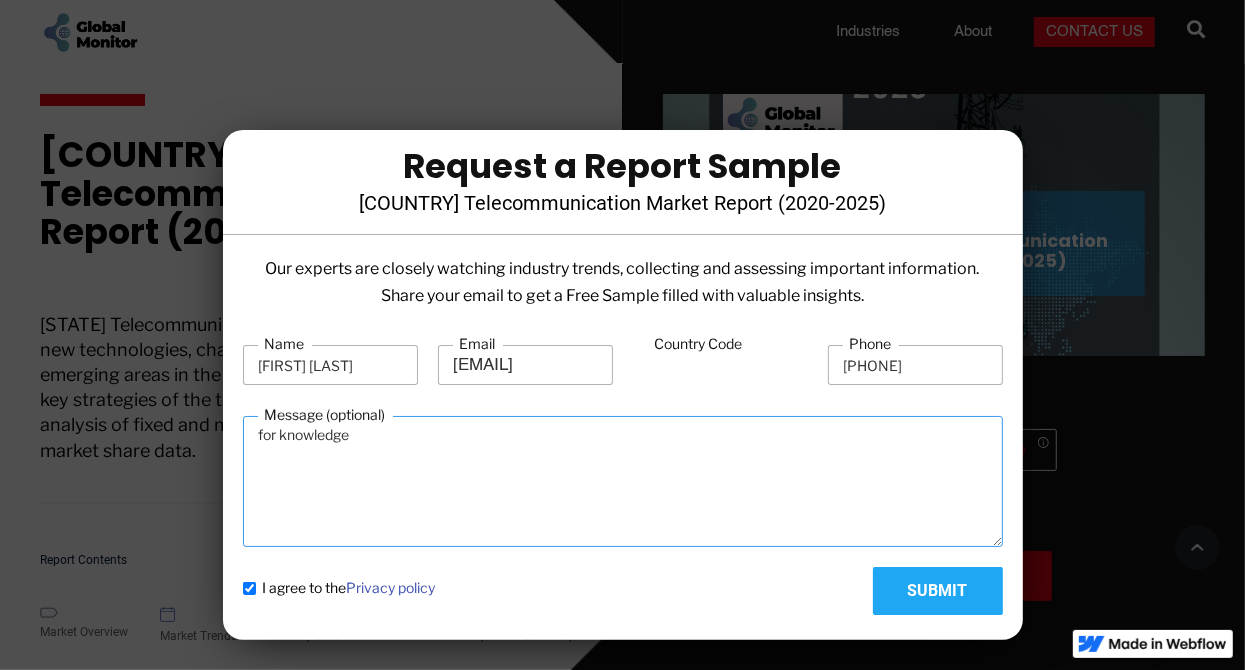 click on "for knowledge" at bounding box center [623, 481] 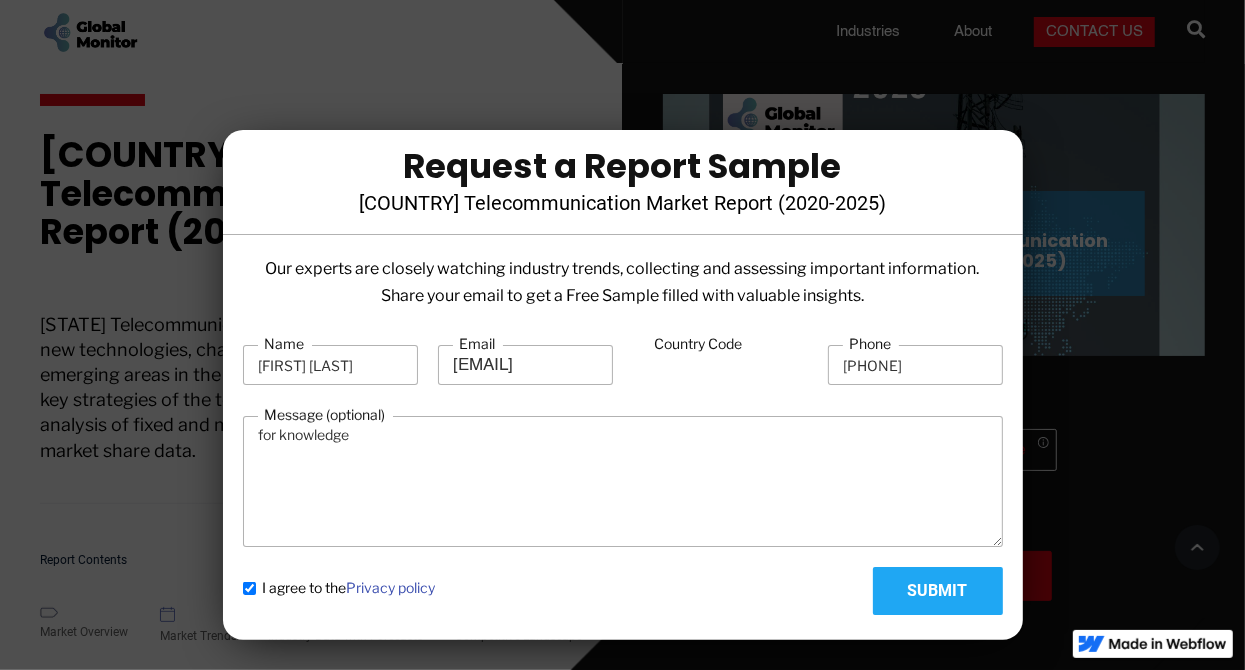 click on "Our experts are closely watching industry trends, collecting and assessing important information. Share your email to get a Free Sample filled with valuable insights. Name [FIRST] [LAST] Email [EMAIL] Country Code Phone [PHONE] Message (optional) for knowledge I agree to the Privacy policy Submit Thank you! We are working on your [COUNTRY] Telecommunication Market Report (2020-2025) sample and we will get back to you shortly. Oops! Something went wrong while submitting the form." at bounding box center (623, 442) 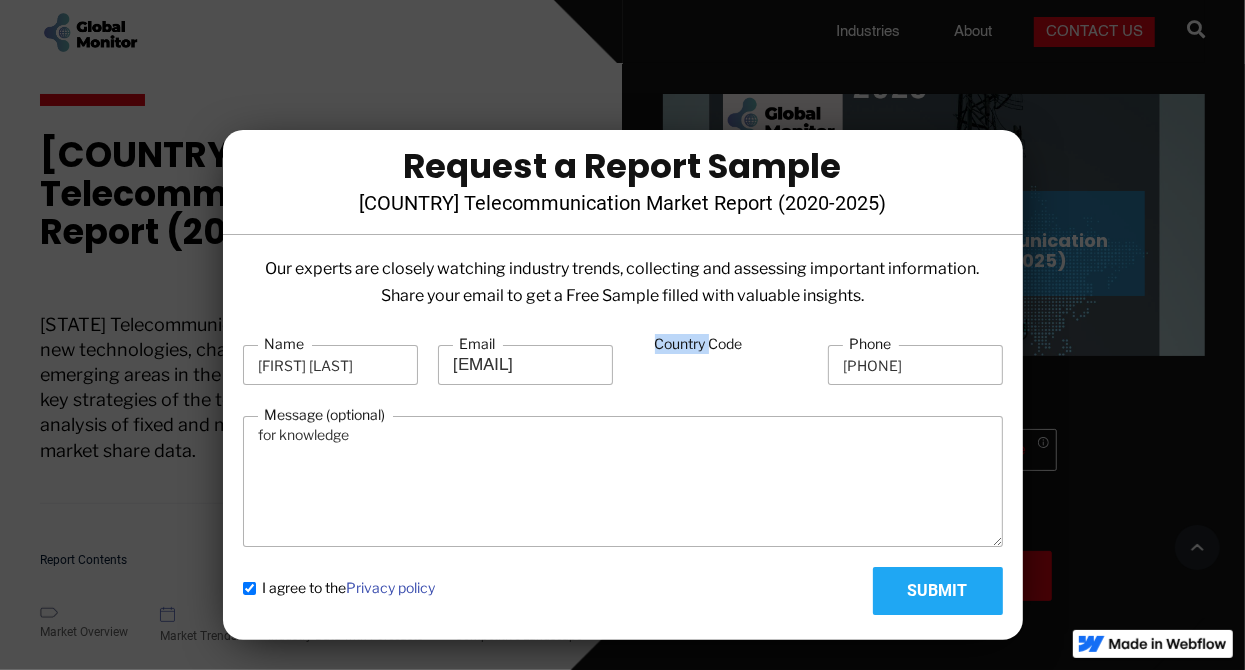 click on "Country Code" at bounding box center [699, 344] 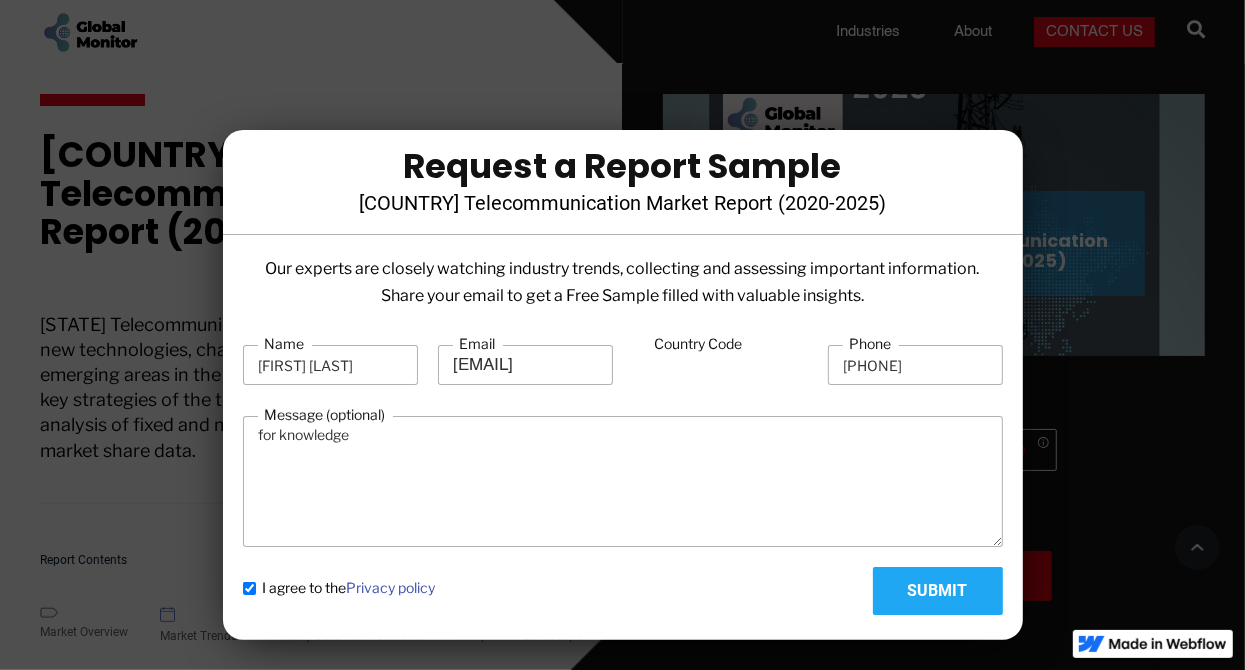 click on "Country Code" at bounding box center (699, 344) 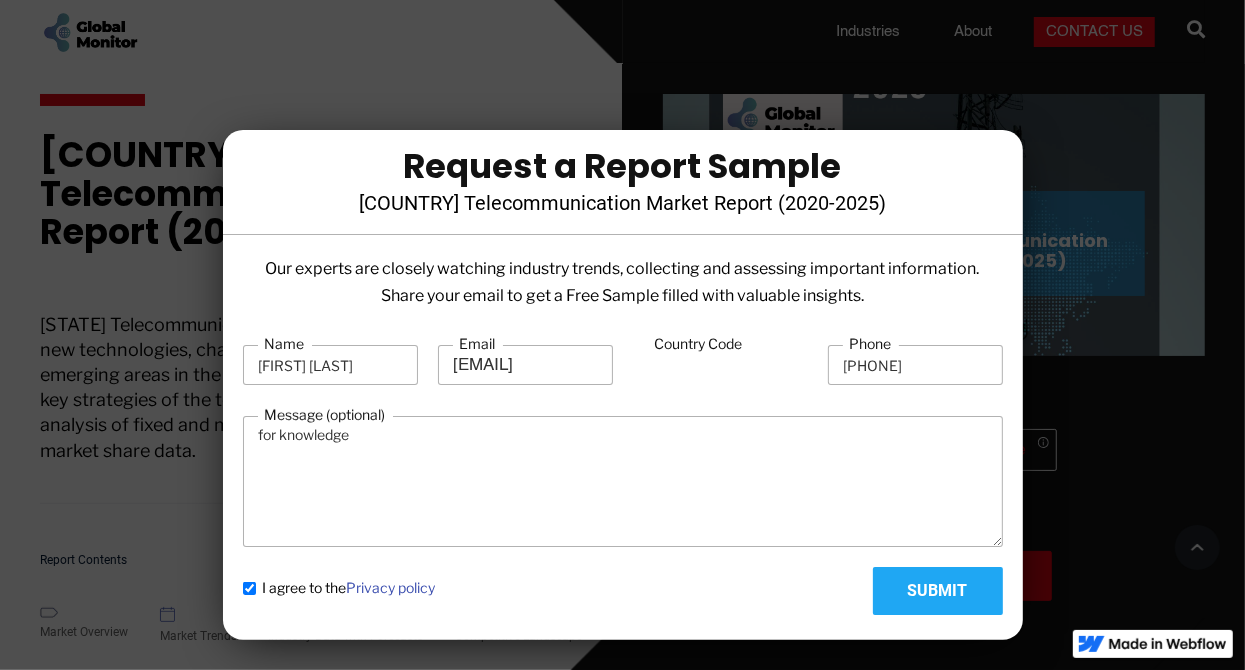 click at bounding box center (622, 335) 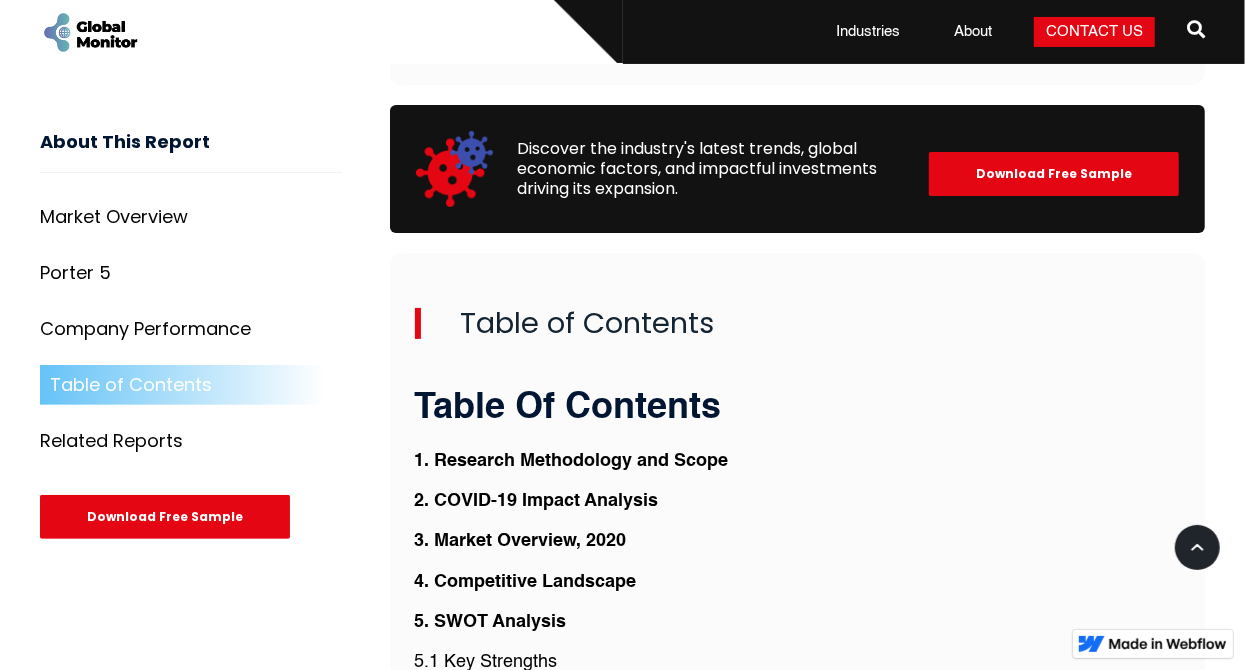scroll, scrollTop: 4574, scrollLeft: 0, axis: vertical 